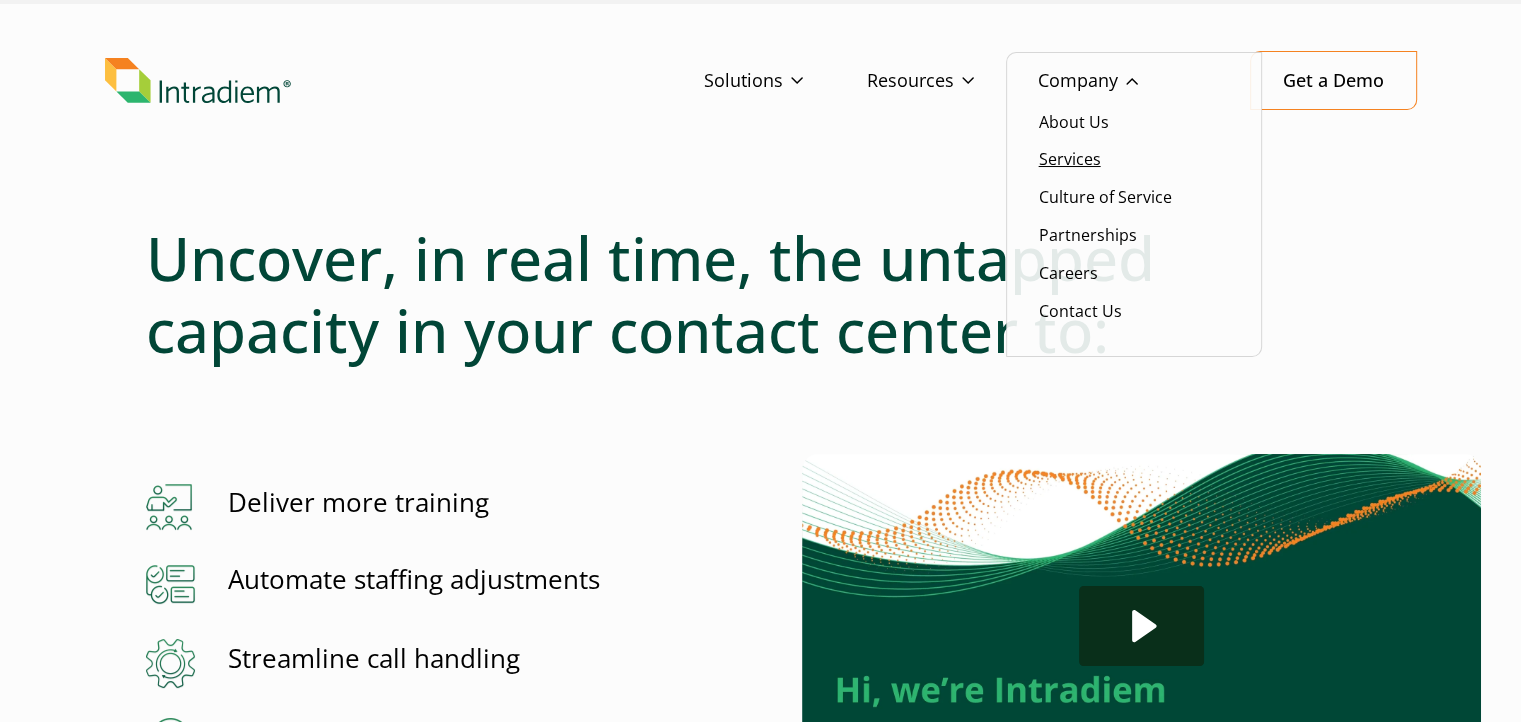 scroll, scrollTop: 48, scrollLeft: 0, axis: vertical 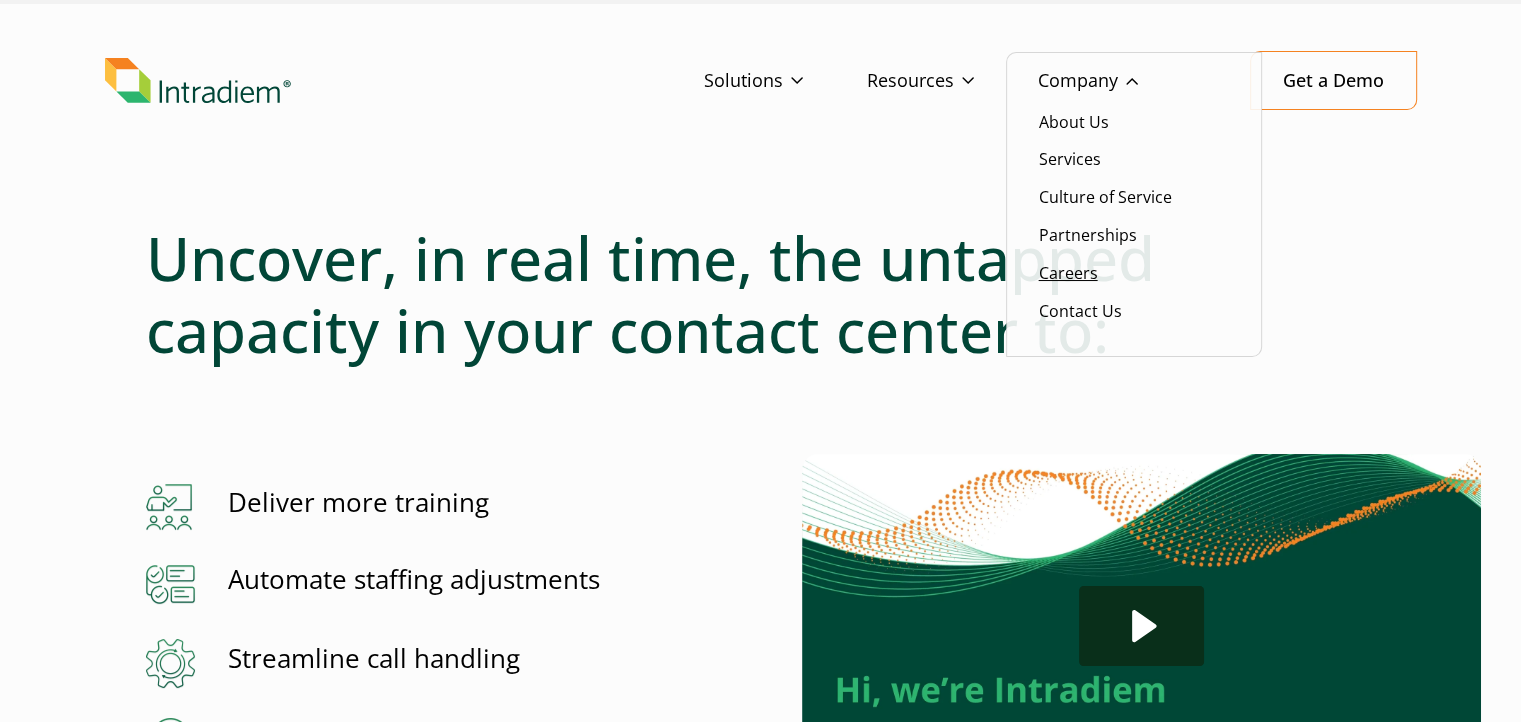 click on "Careers" at bounding box center (1068, 273) 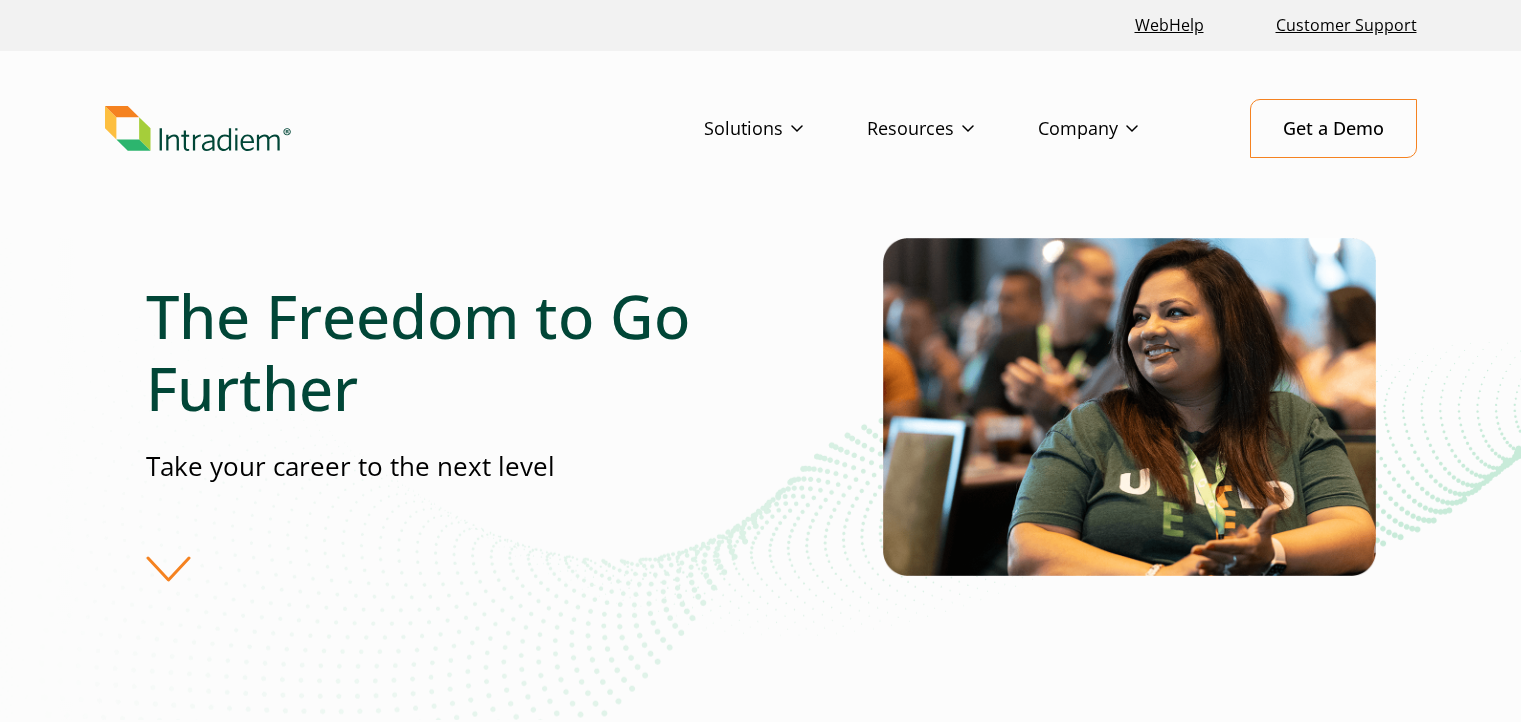 scroll, scrollTop: 0, scrollLeft: 0, axis: both 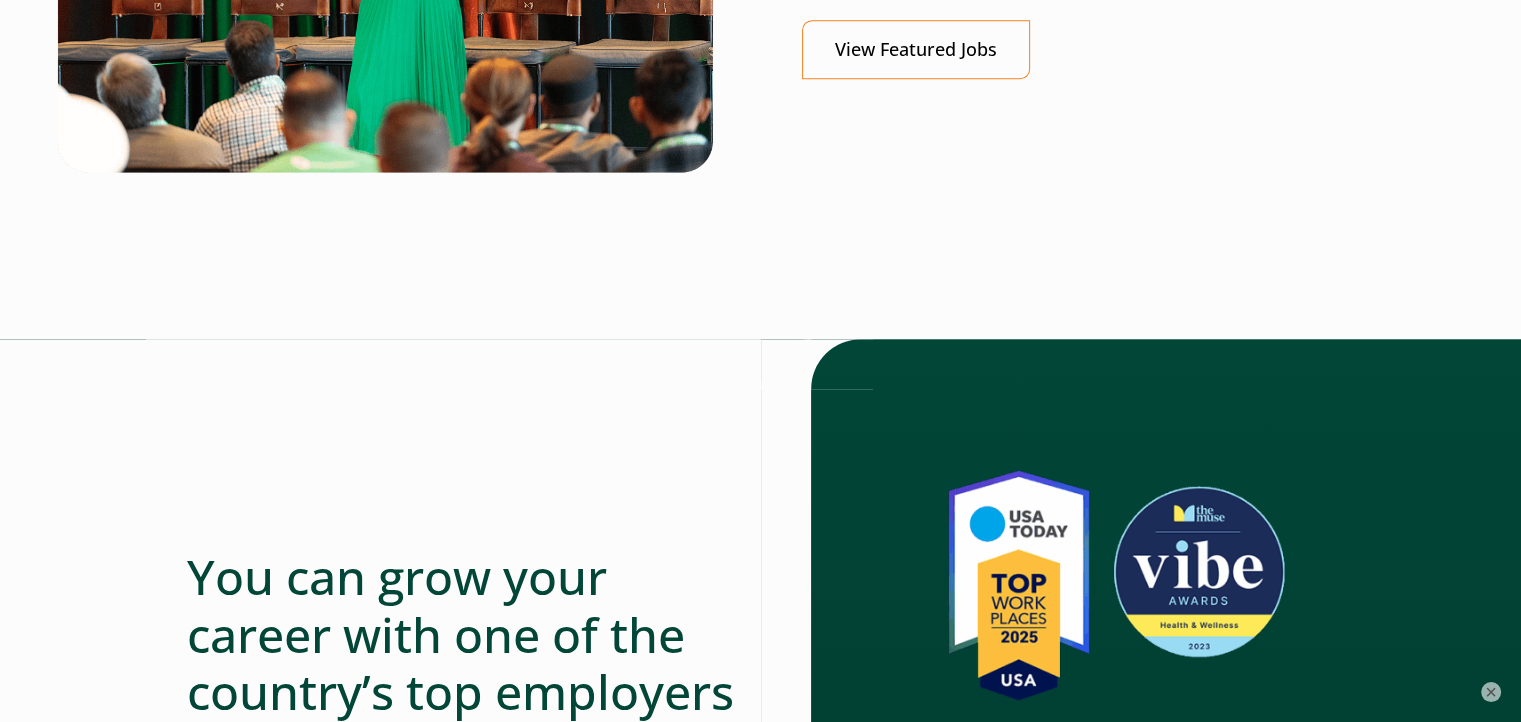 click at bounding box center [761, 265] 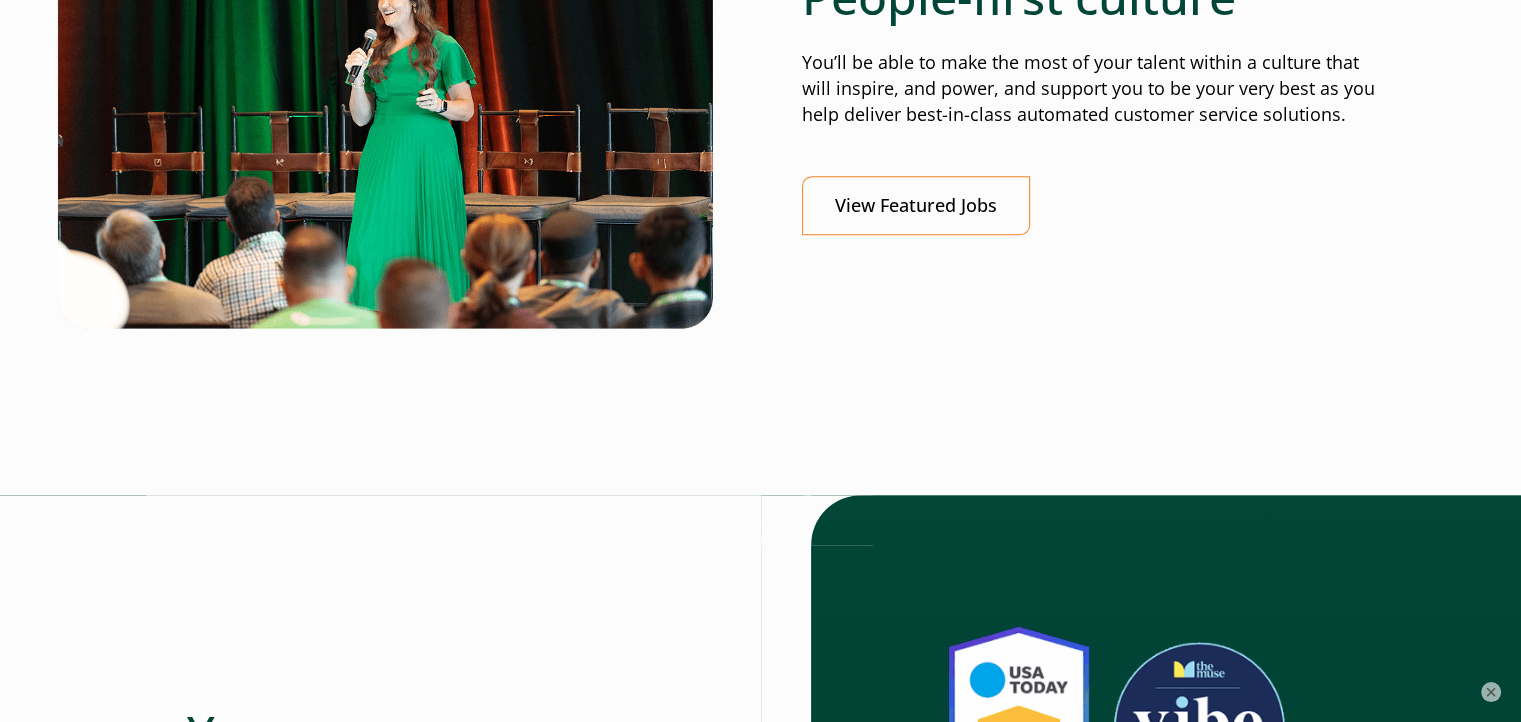 scroll, scrollTop: 784, scrollLeft: 0, axis: vertical 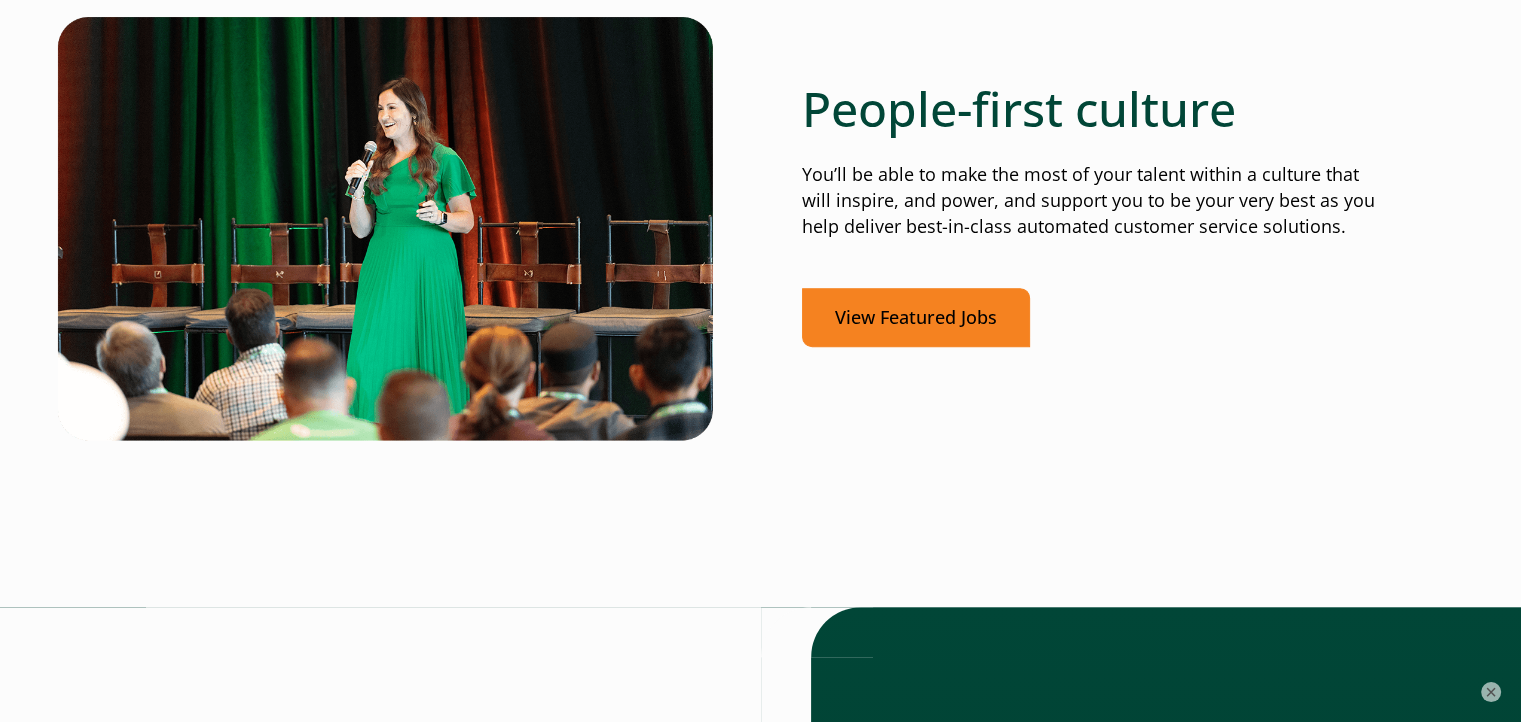 click on "View Featured Jobs" at bounding box center (916, 317) 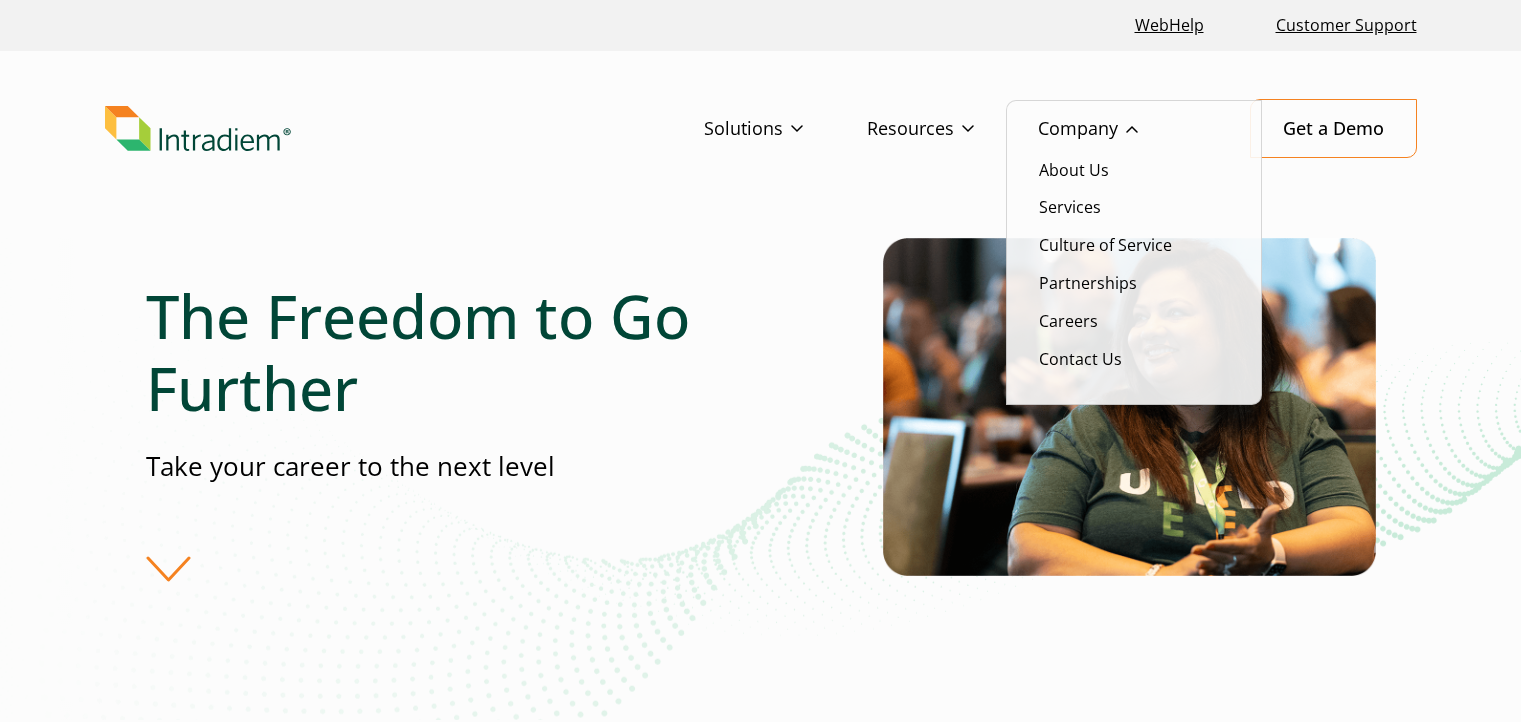 scroll, scrollTop: 0, scrollLeft: 0, axis: both 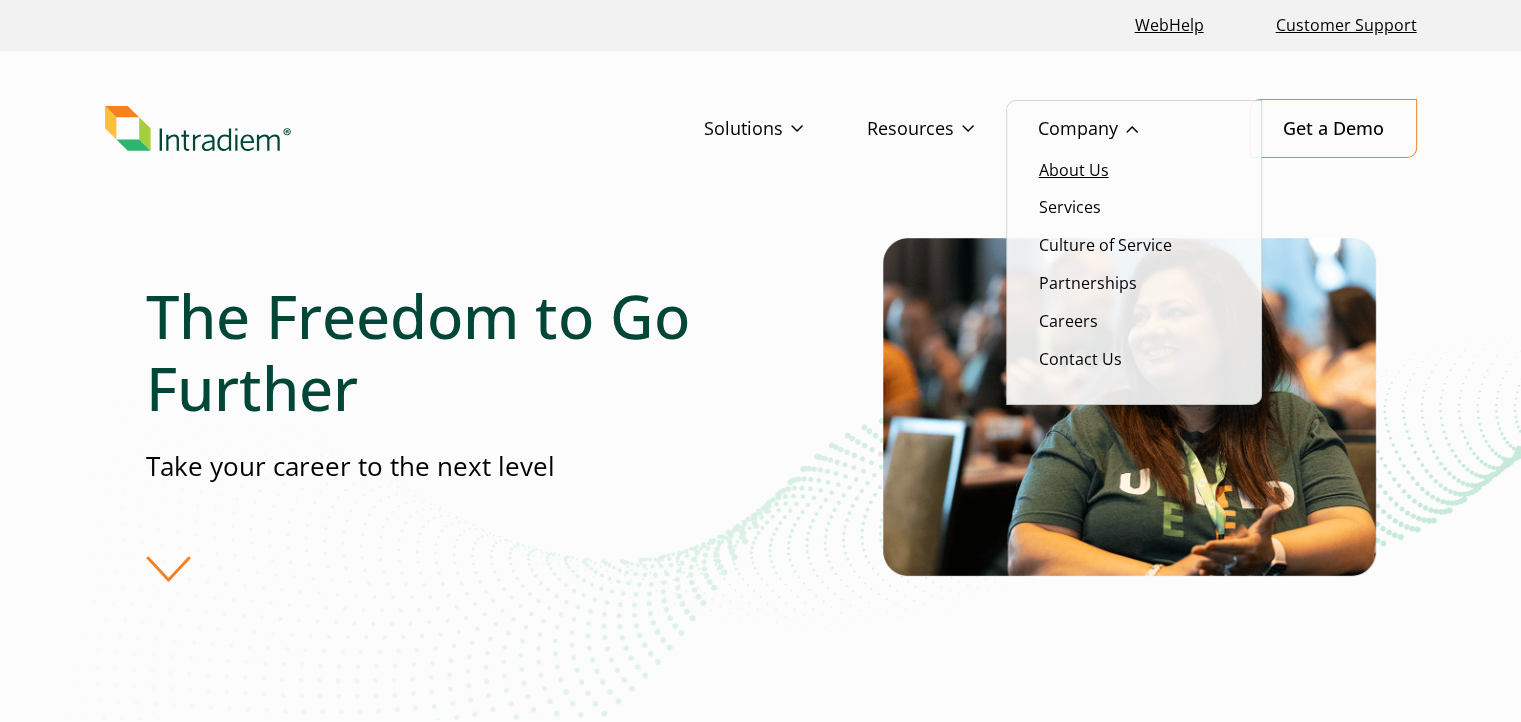 click on "About Us" at bounding box center [1074, 170] 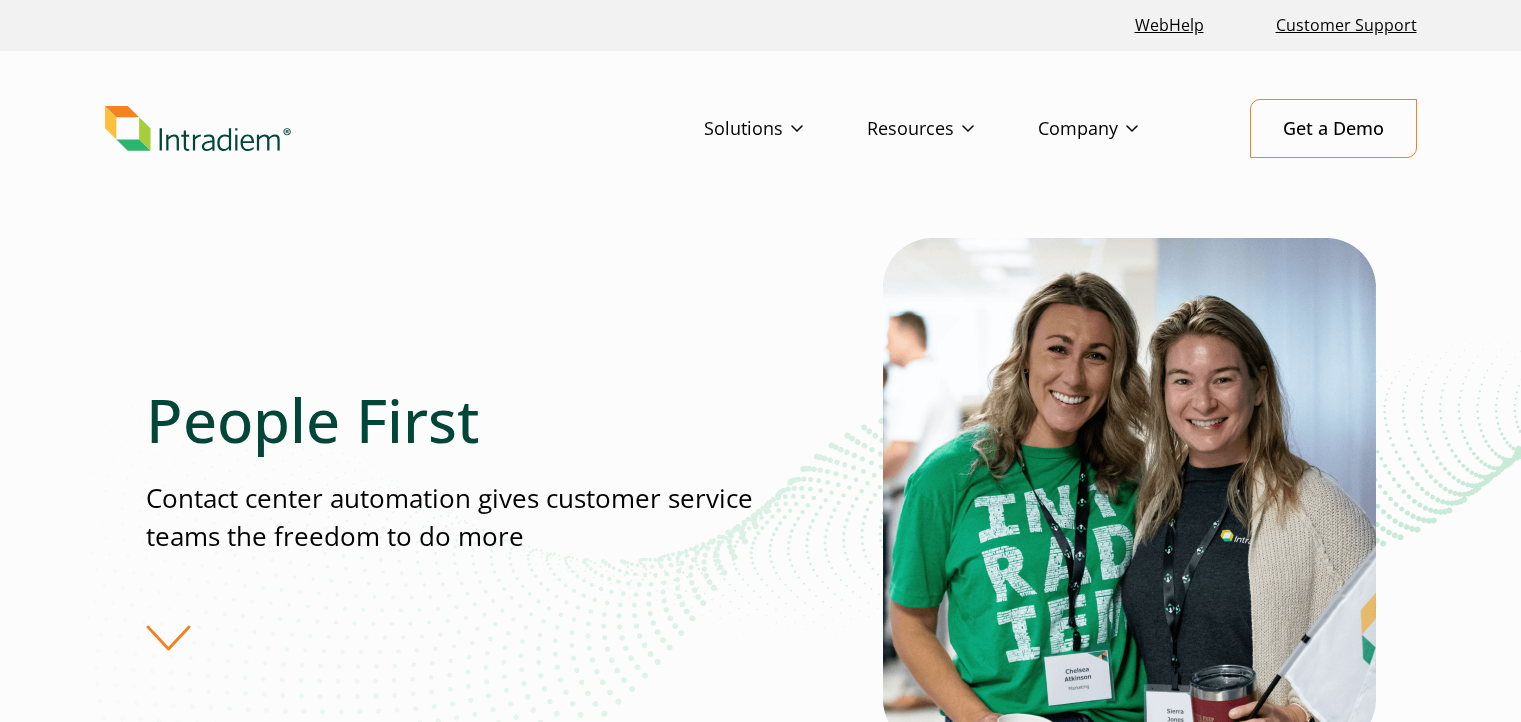 scroll, scrollTop: 304, scrollLeft: 0, axis: vertical 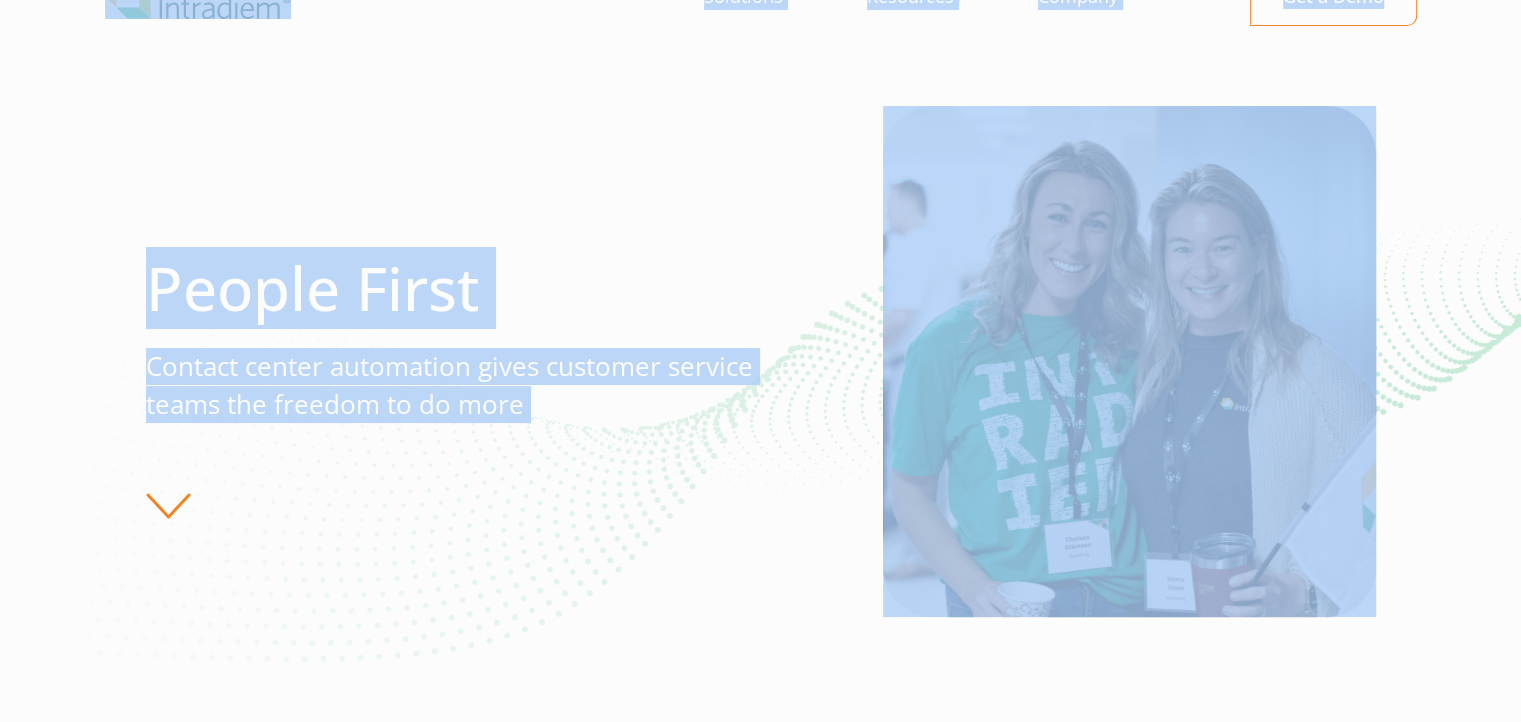 drag, startPoint x: 757, startPoint y: 465, endPoint x: 682, endPoint y: -87, distance: 557.07184 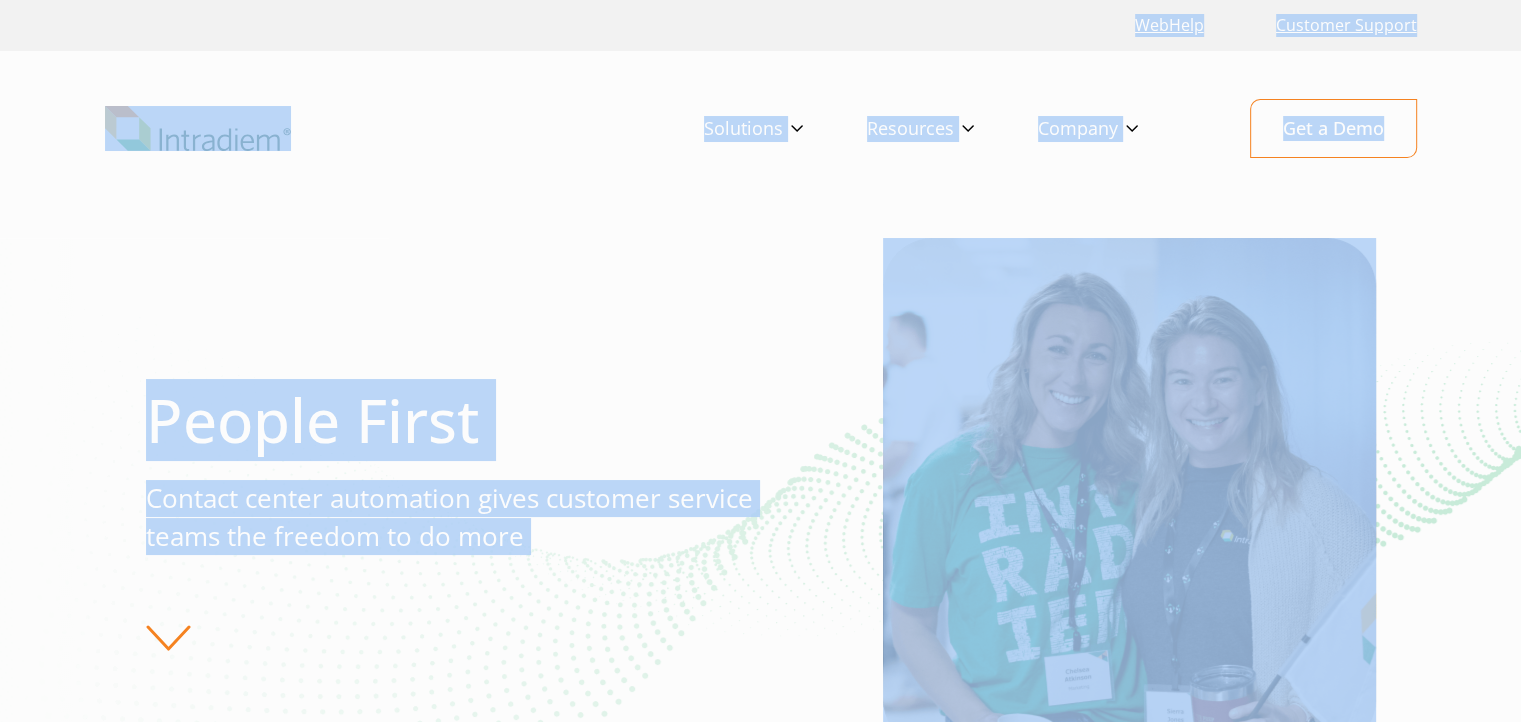click on "People First
Contact center automation gives customer service teams the freedom to do more" at bounding box center [761, 517] 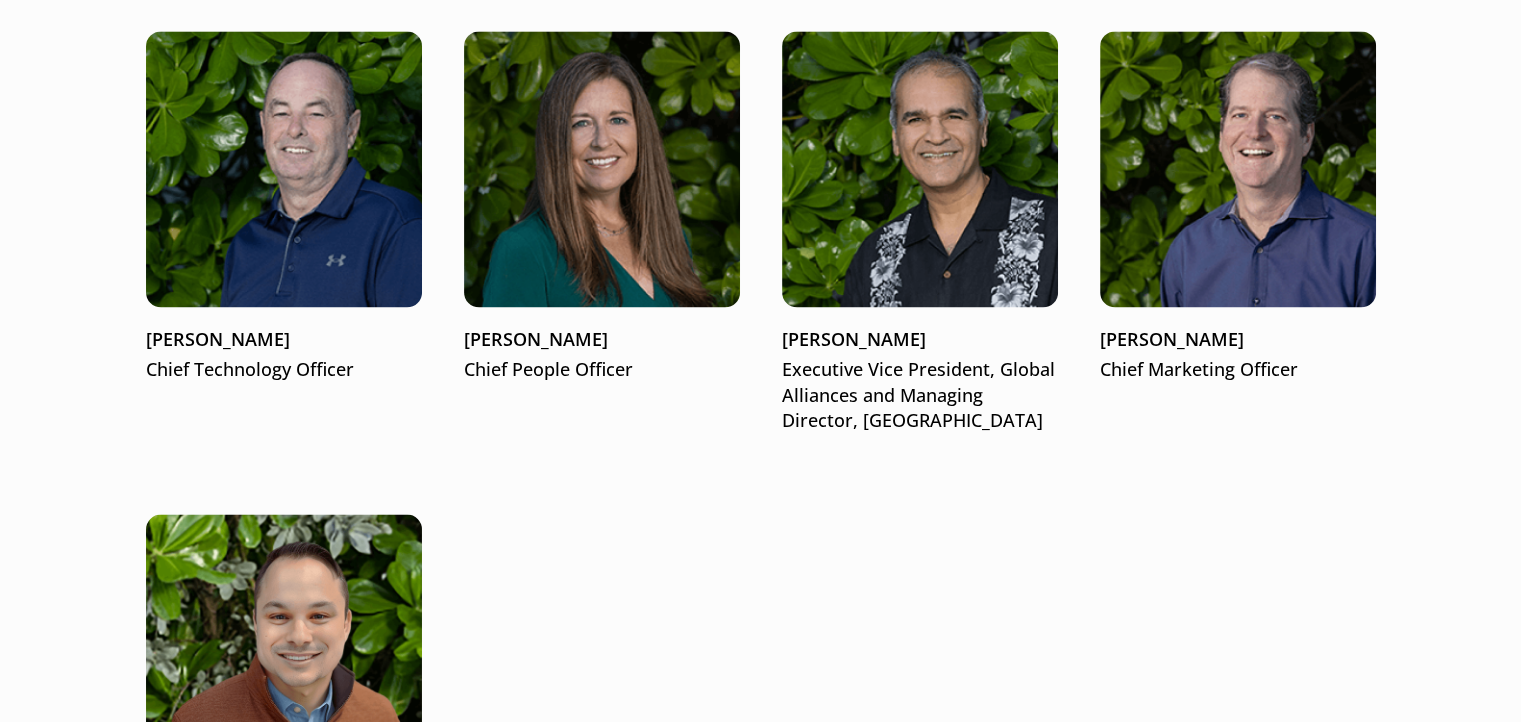 scroll, scrollTop: 3157, scrollLeft: 0, axis: vertical 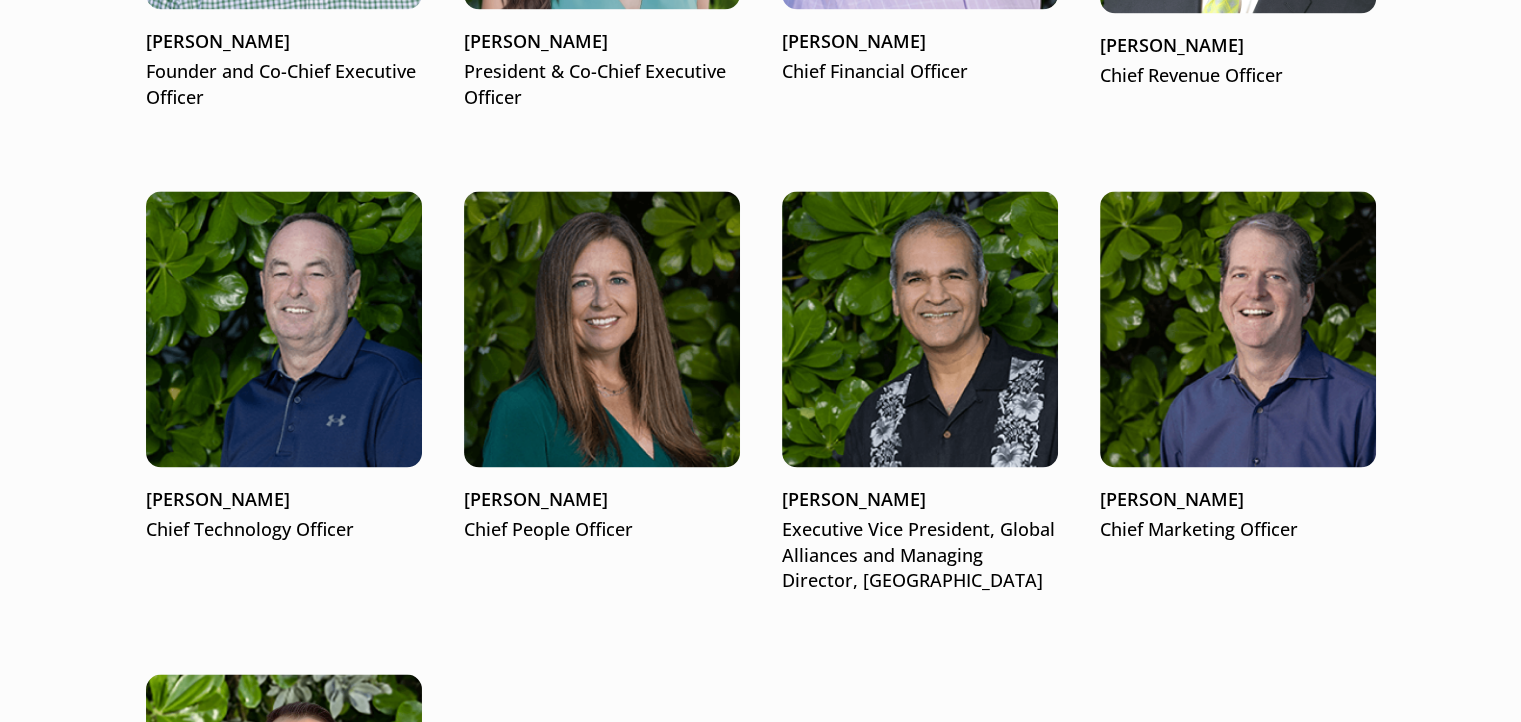 click on "Matt McConnell Founder and Co-Chief Executive Officer Jennifer Lee President & Co-Chief Executive Officer Bryan Jones Chief Financial Officer John Norton Chief Revenue Officer Kevin Wilson Chief Technology Officer Kim Hiler Chief People Officer  Haresh Gangwani Executive Vice President, Global Alliances and Managing Director, UK Tom Russell Chief Marketing Officer Derek Eck Chief Experience Officer" at bounding box center [761, 379] 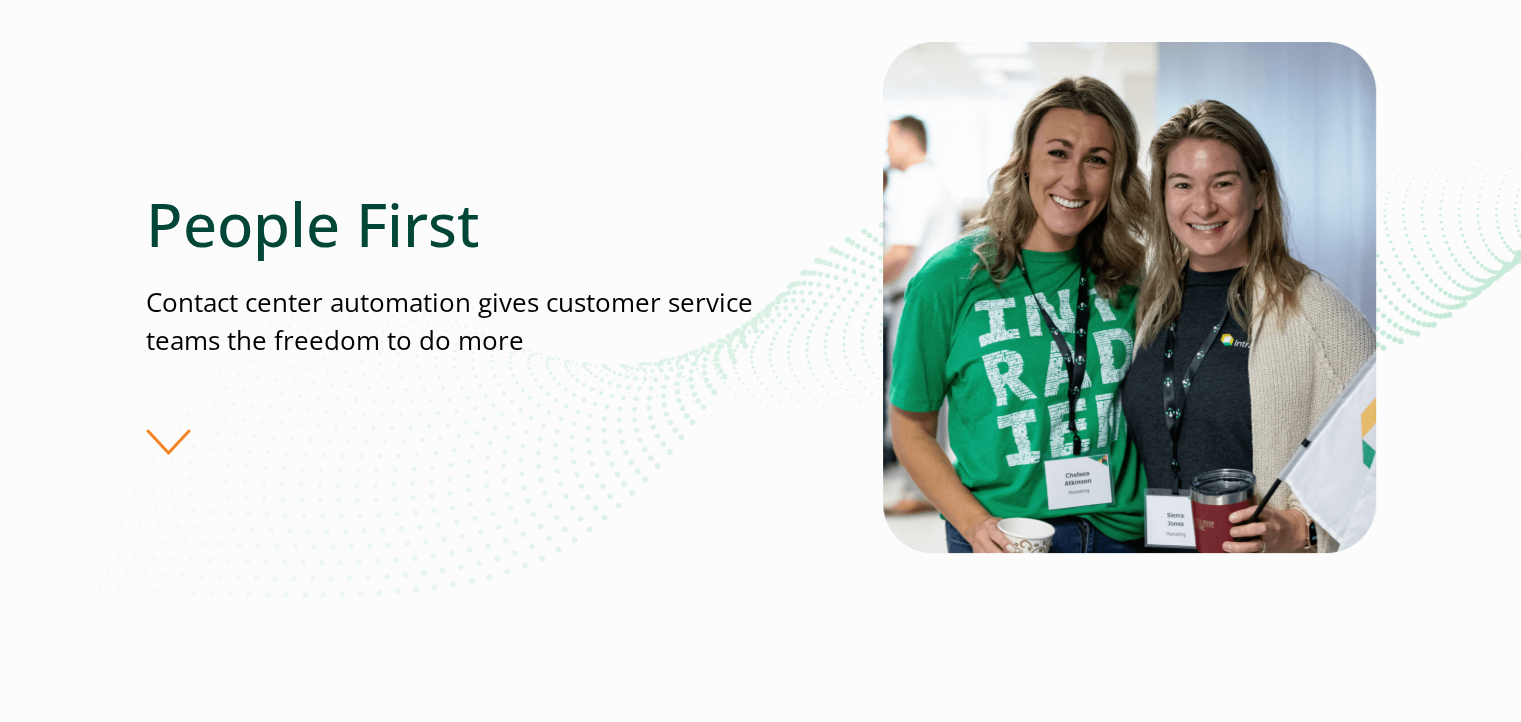 click on "People First
Contact center automation gives customer service teams the freedom to do more" at bounding box center [514, 321] 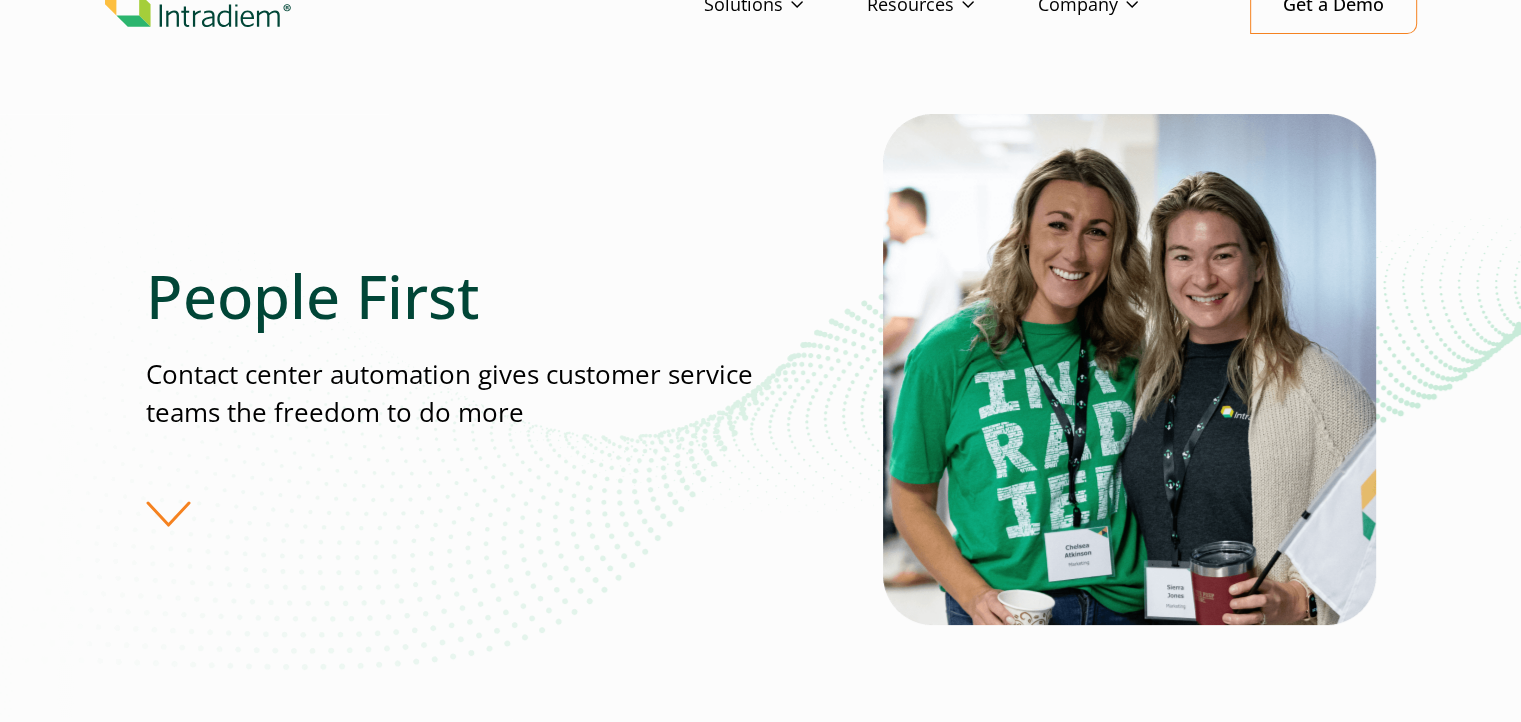 scroll, scrollTop: 0, scrollLeft: 0, axis: both 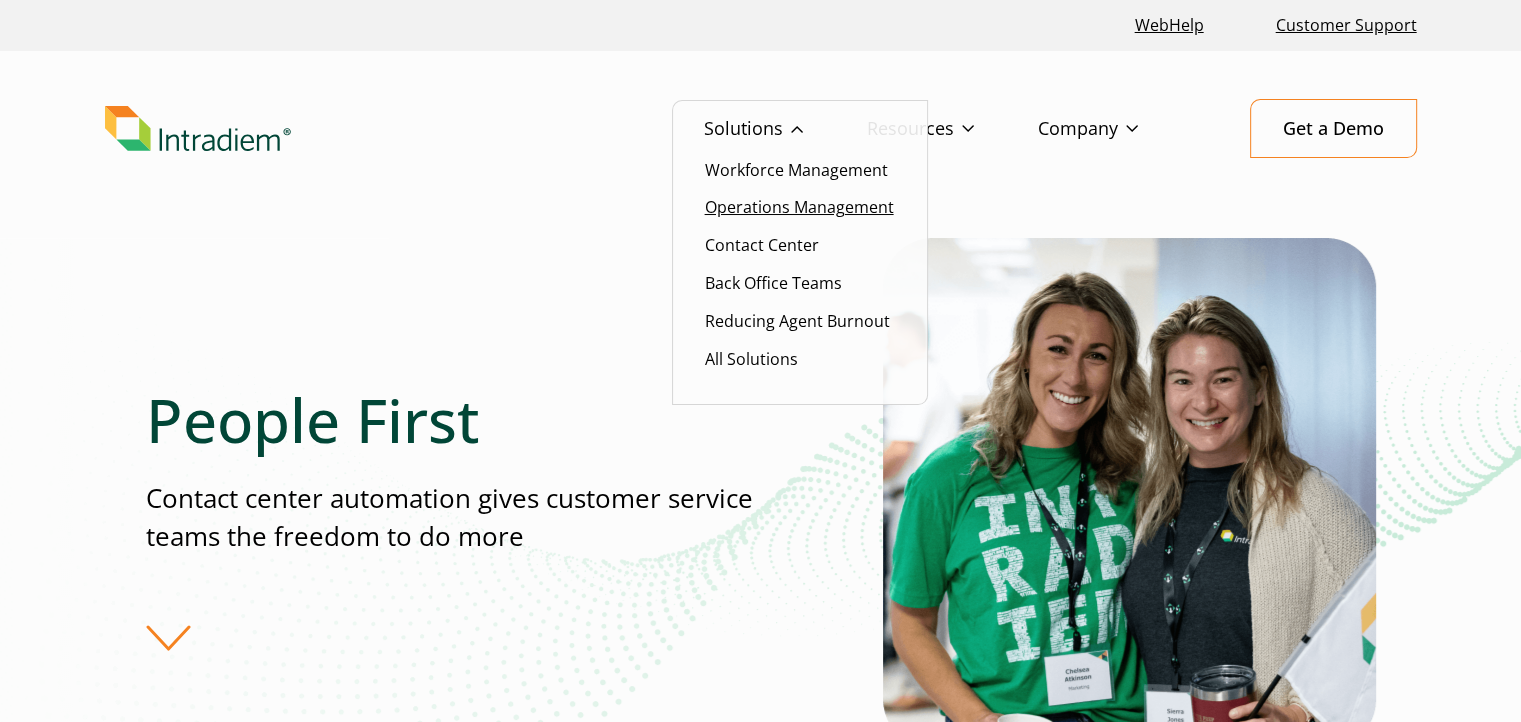click on "Operations Management" at bounding box center (799, 207) 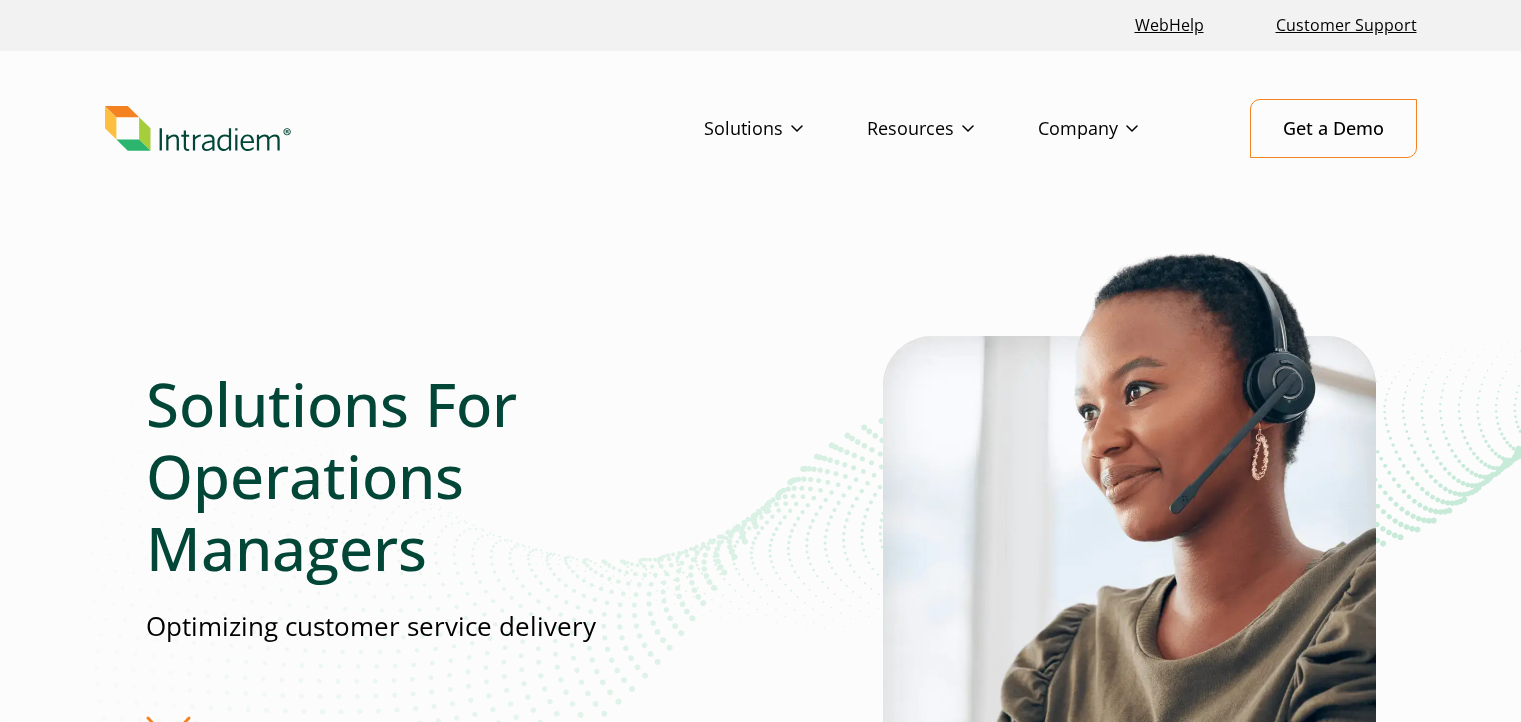 scroll, scrollTop: 400, scrollLeft: 0, axis: vertical 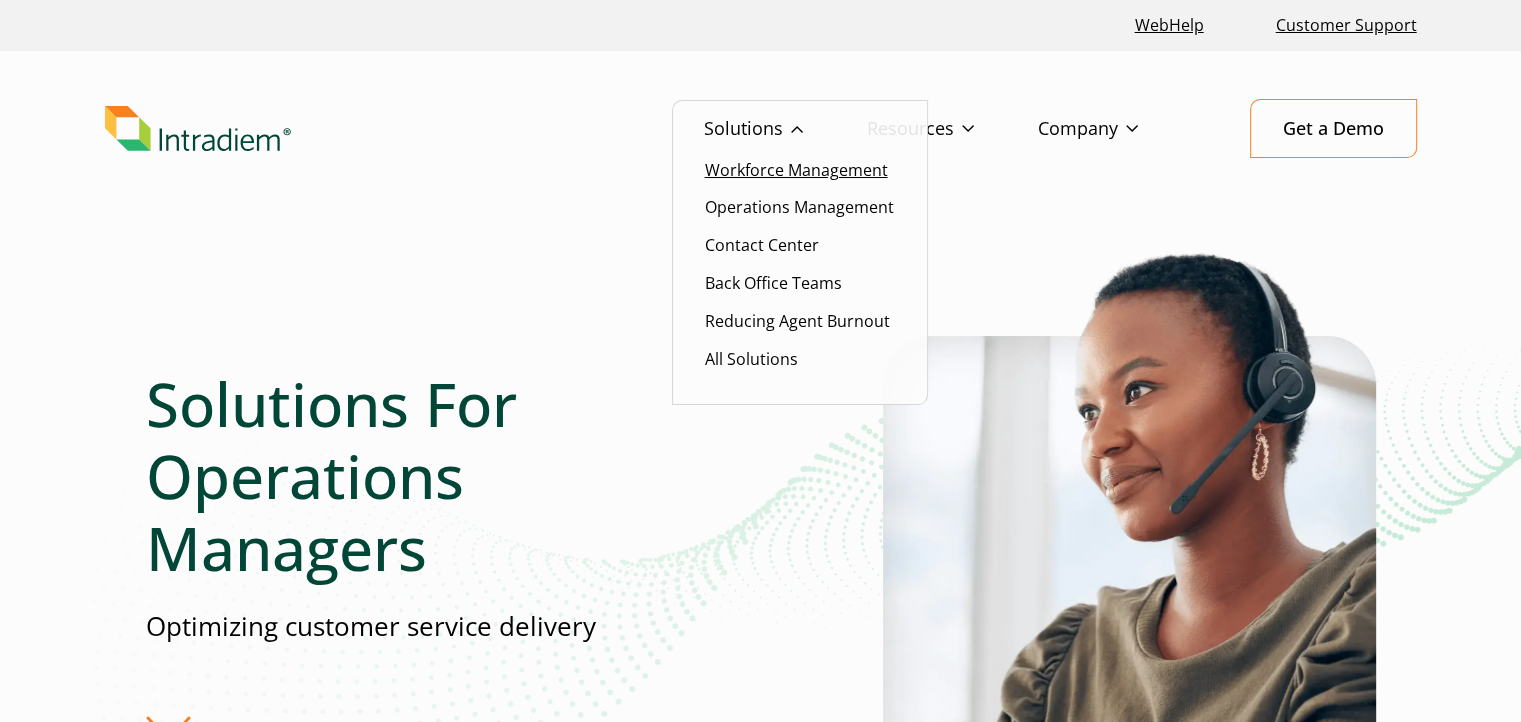 click on "Workforce Management" at bounding box center [796, 170] 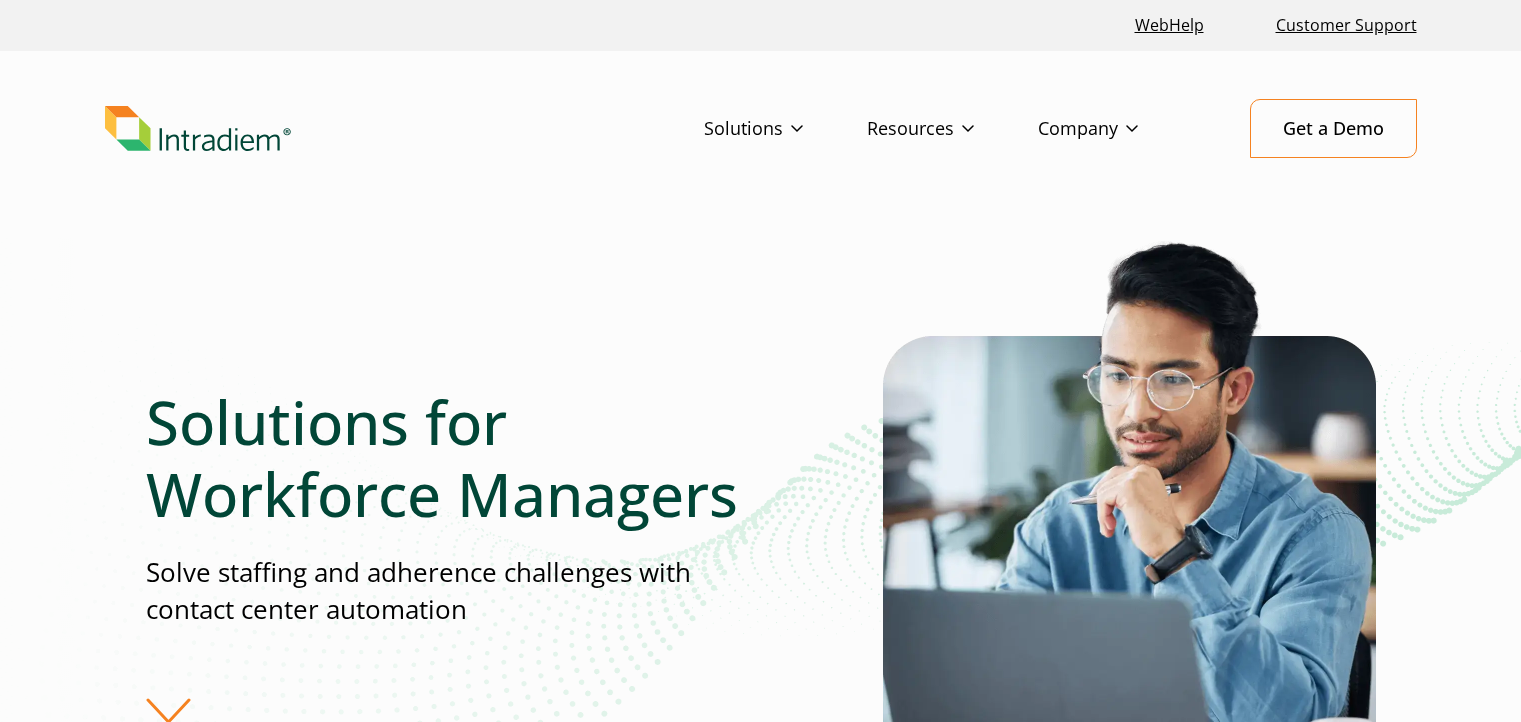 scroll, scrollTop: 212, scrollLeft: 0, axis: vertical 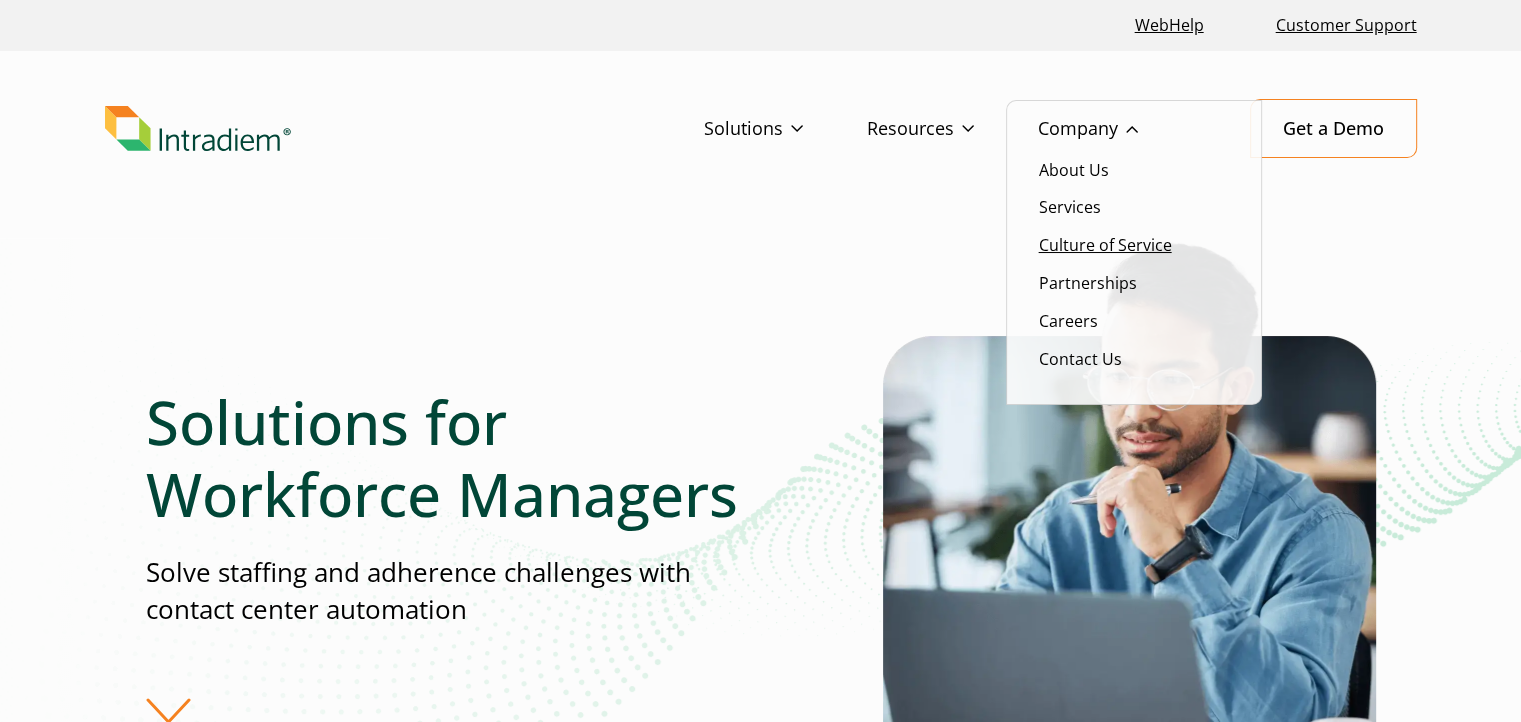 click on "Culture of Service" at bounding box center (1105, 245) 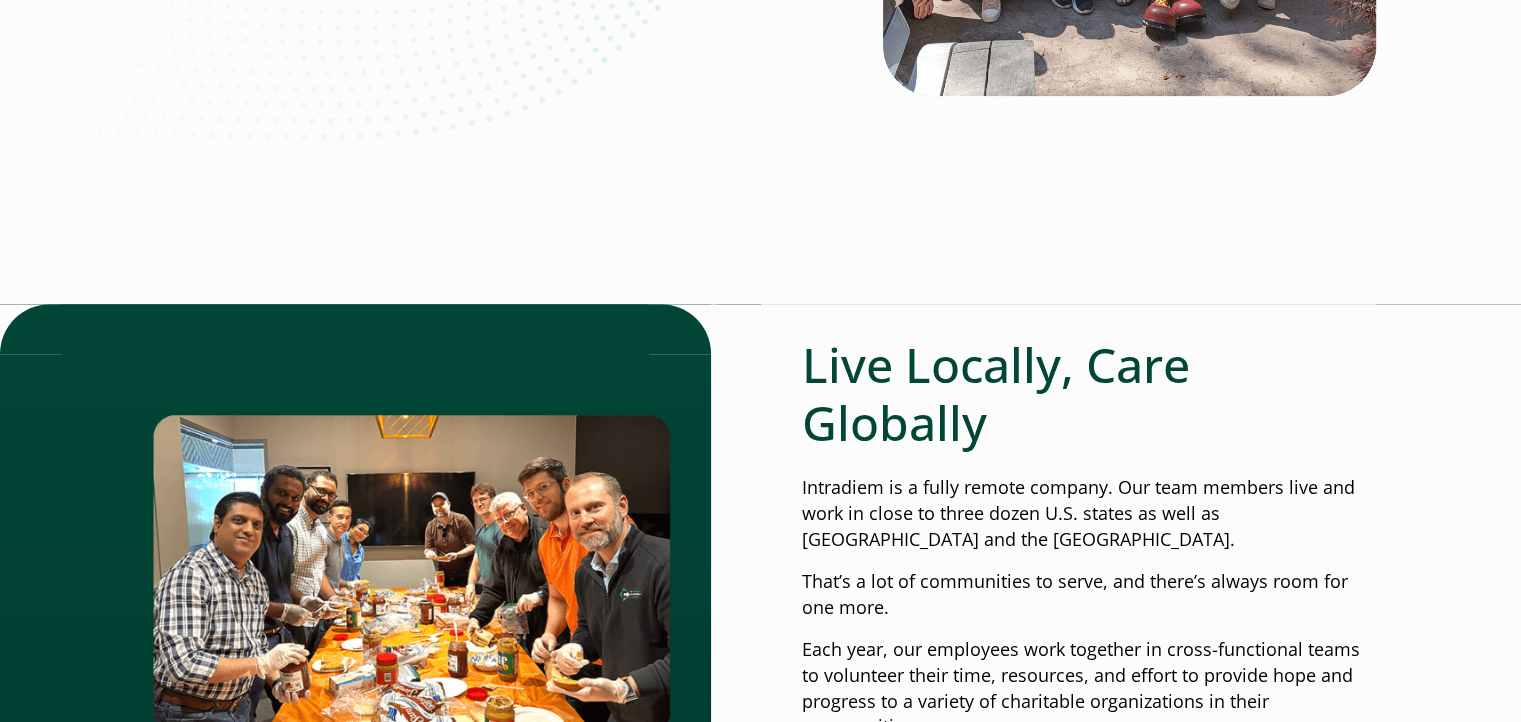 scroll, scrollTop: 0, scrollLeft: 0, axis: both 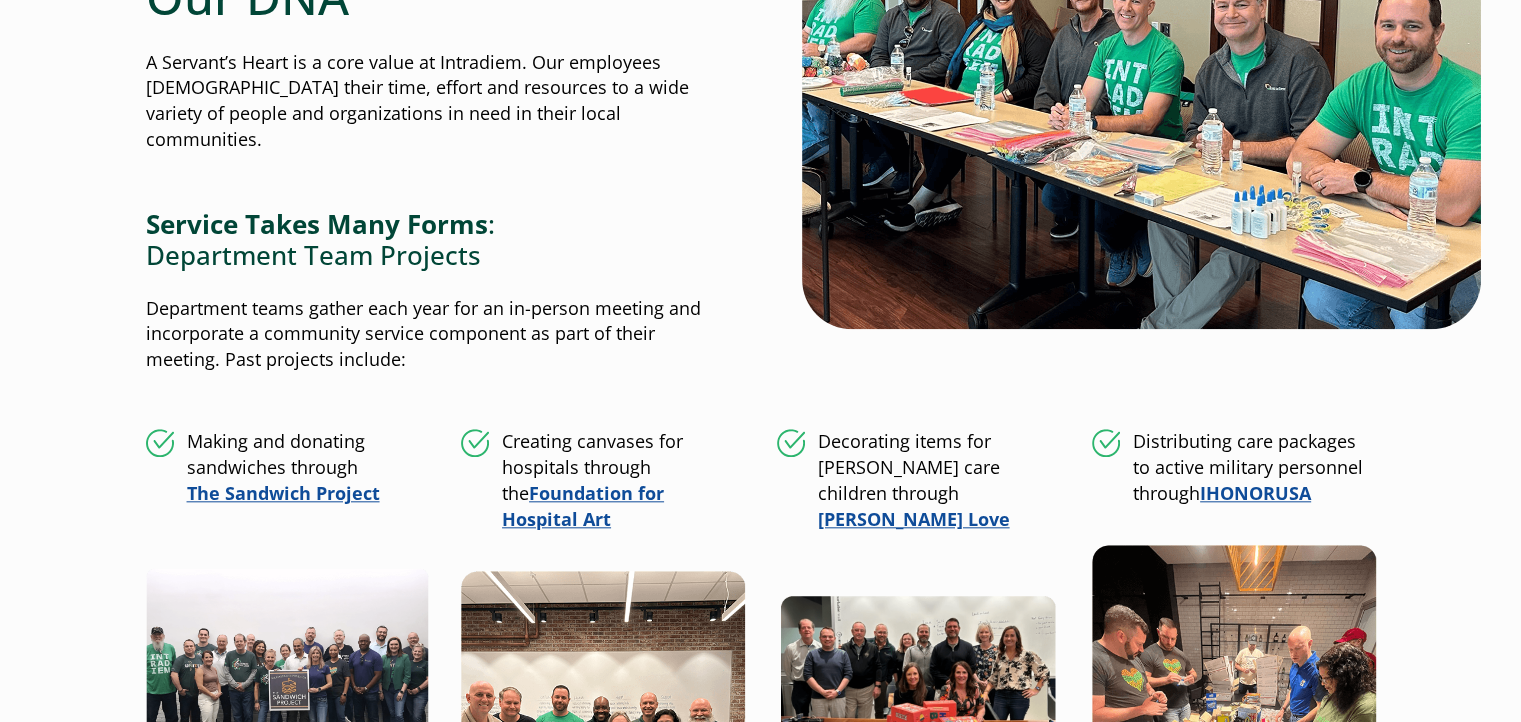 click at bounding box center (603, 741) 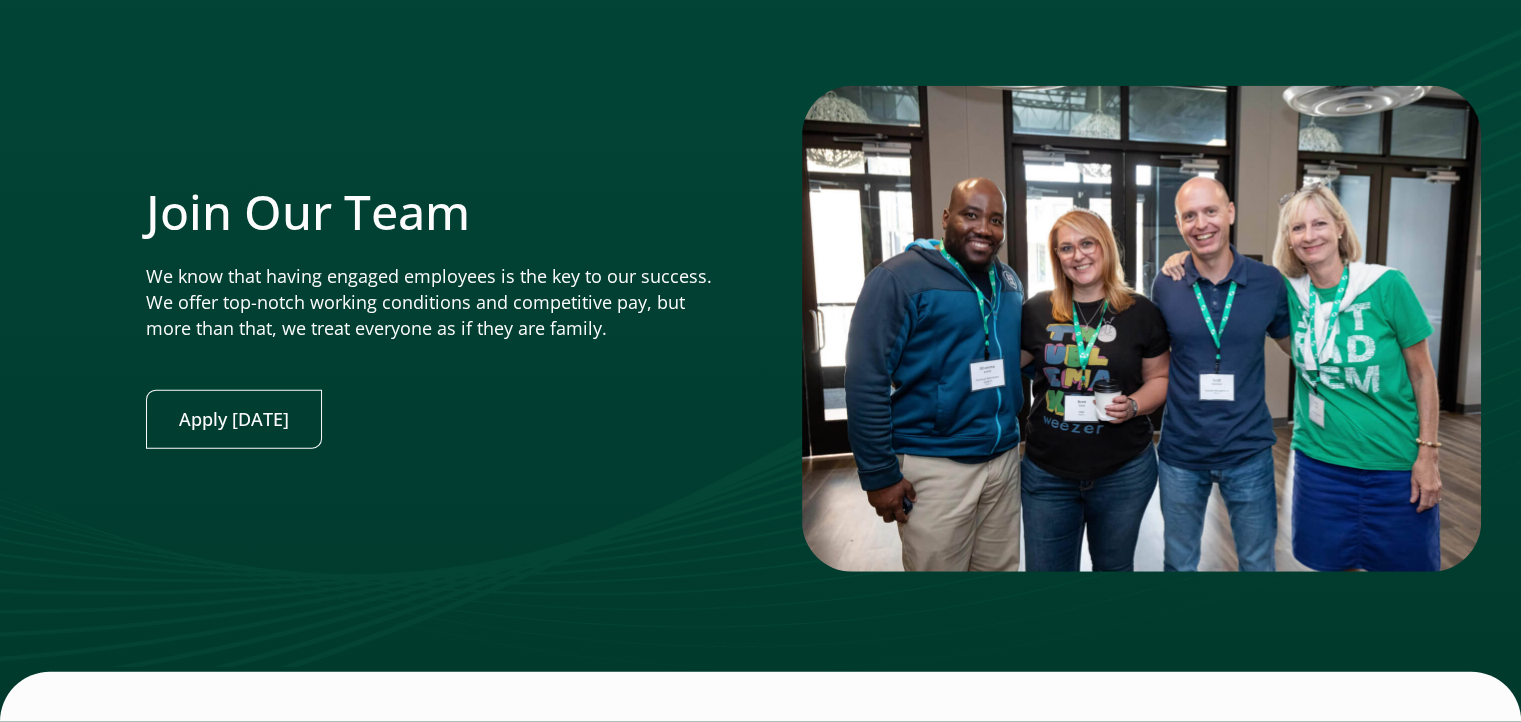 scroll, scrollTop: 4818, scrollLeft: 0, axis: vertical 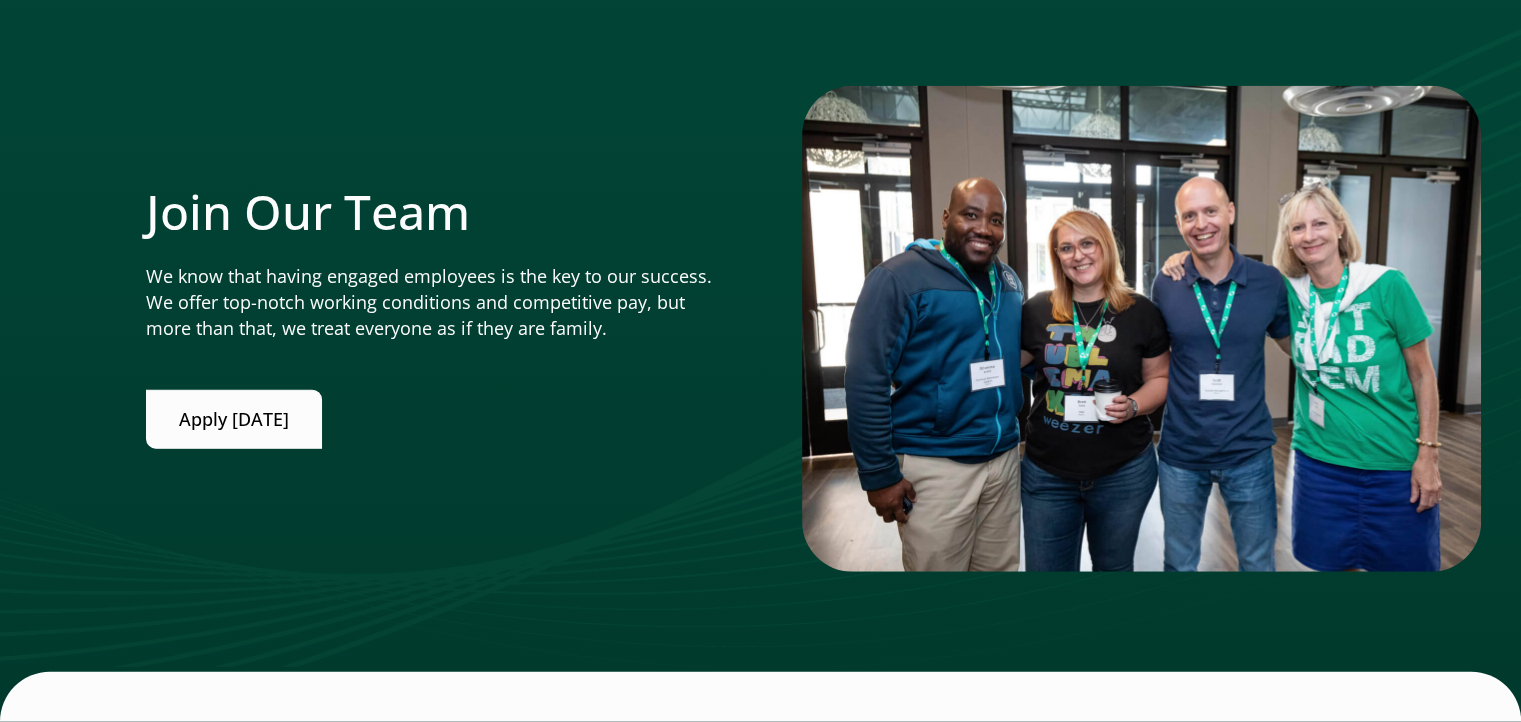 click on "Apply Today" at bounding box center [234, 419] 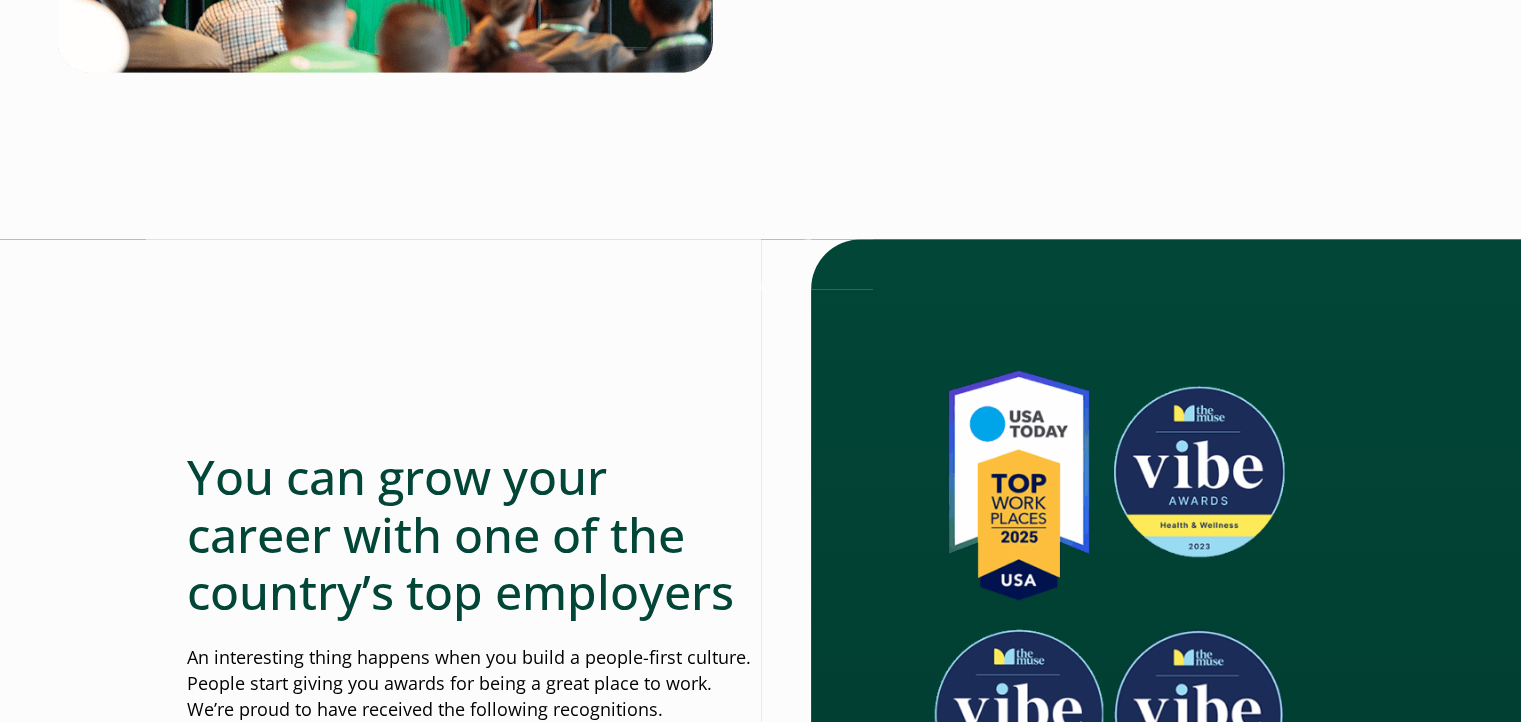 scroll, scrollTop: 0, scrollLeft: 0, axis: both 